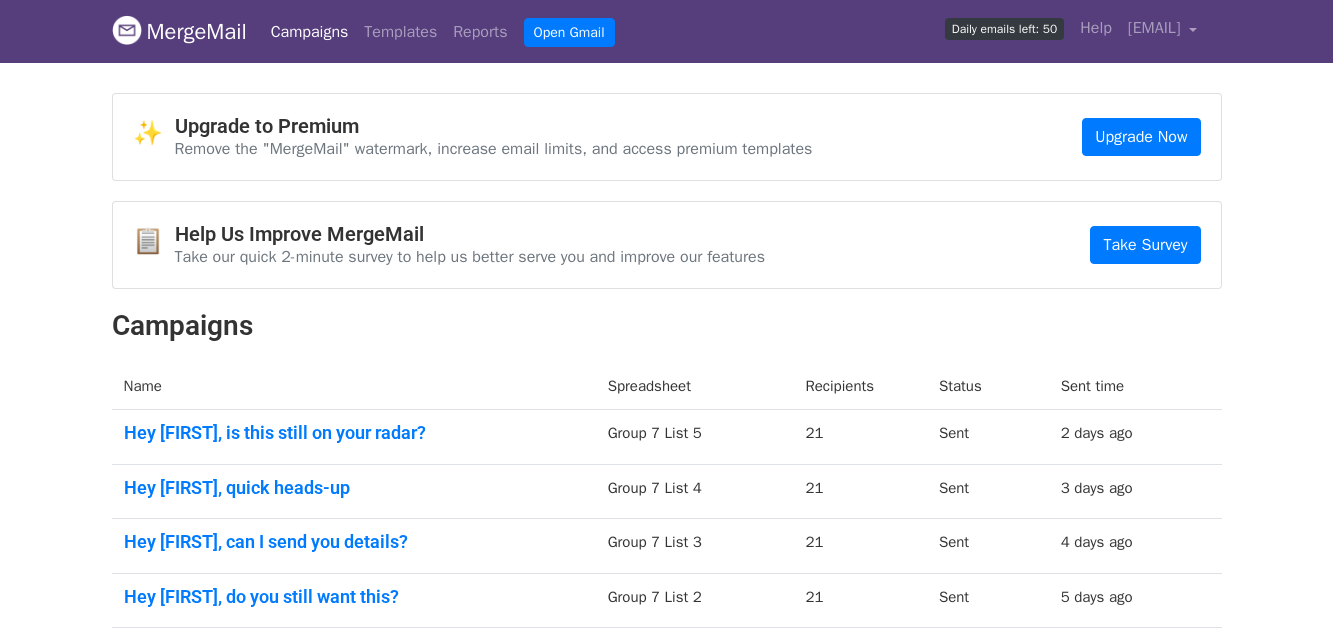 scroll, scrollTop: 0, scrollLeft: 0, axis: both 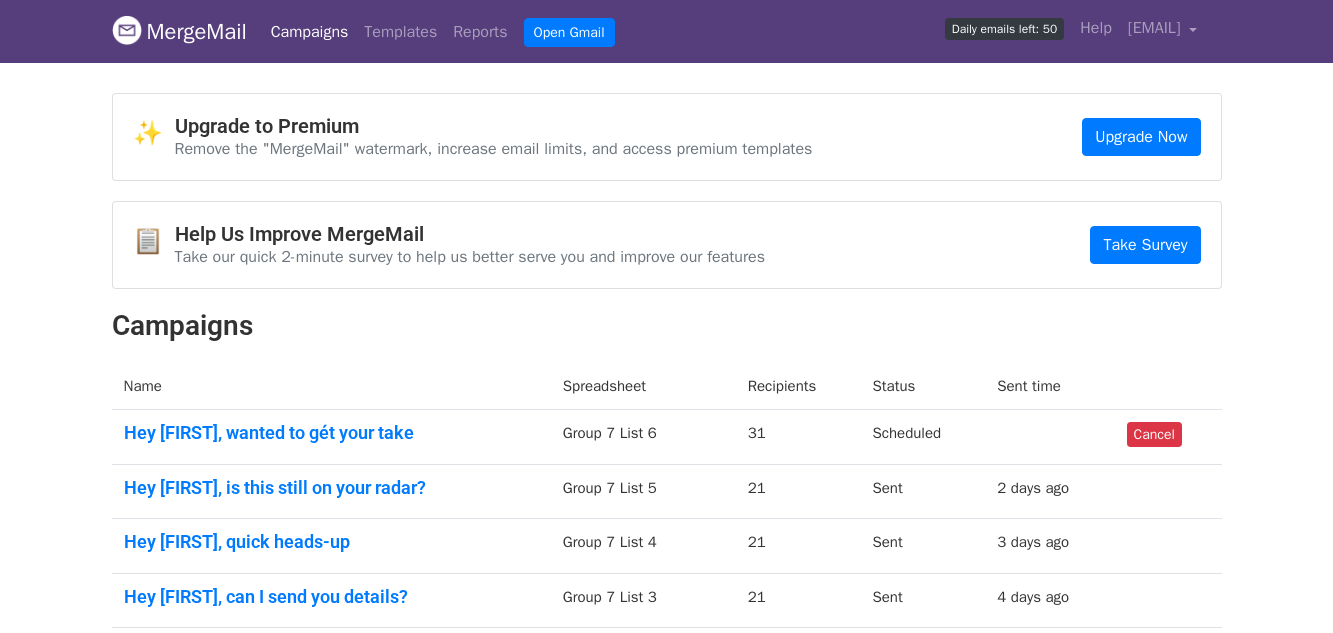 click on "Campaigns" at bounding box center (310, 32) 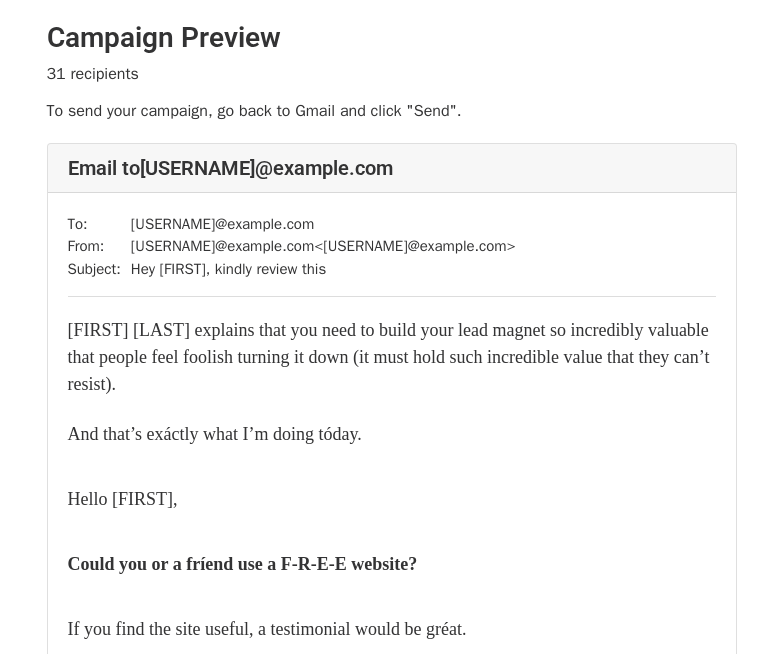 scroll, scrollTop: 0, scrollLeft: 0, axis: both 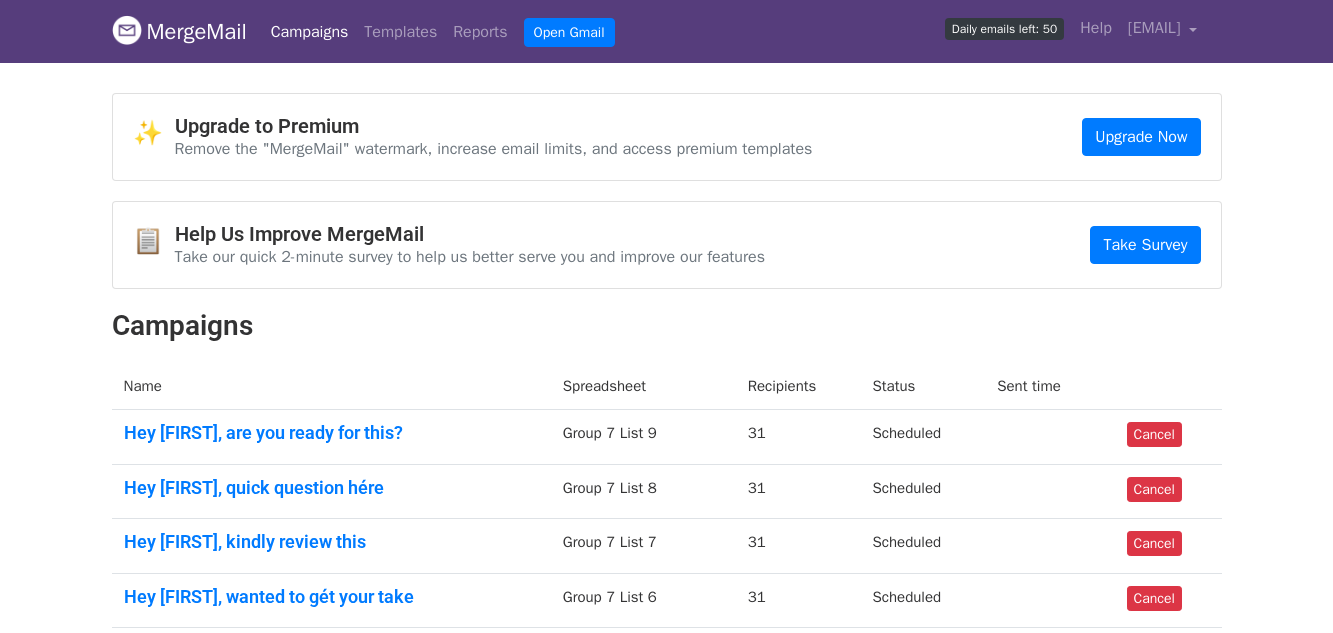 click on "Campaigns" at bounding box center [310, 32] 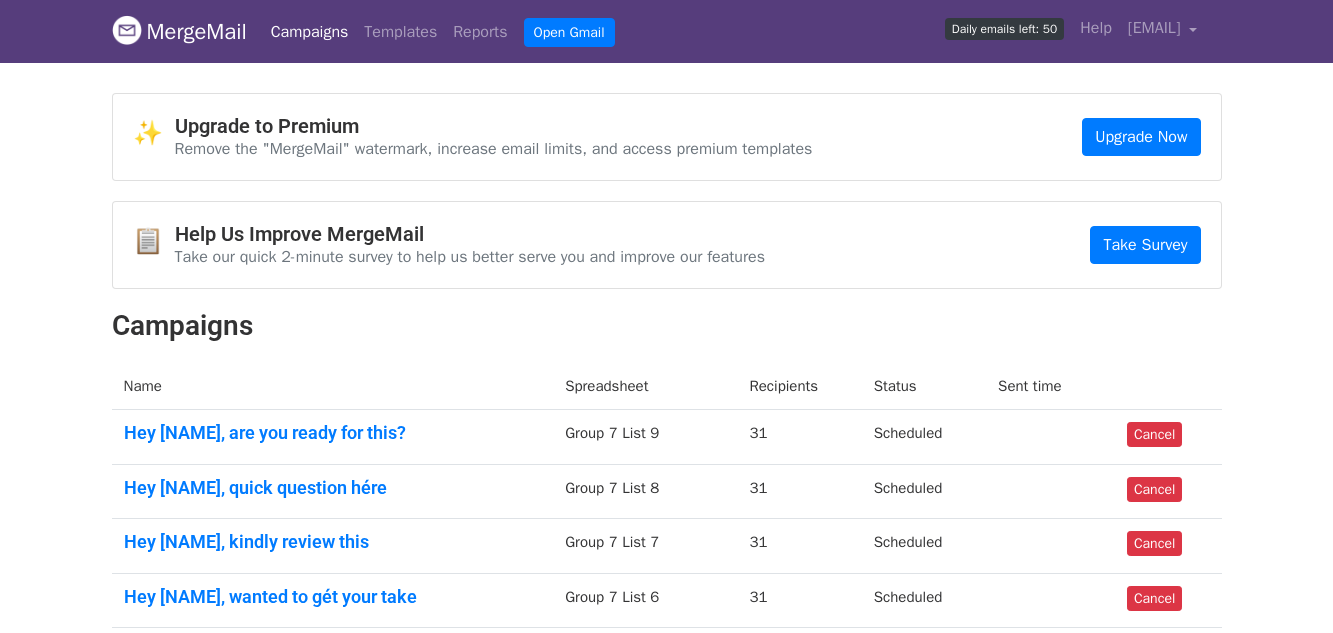 scroll, scrollTop: 0, scrollLeft: 0, axis: both 